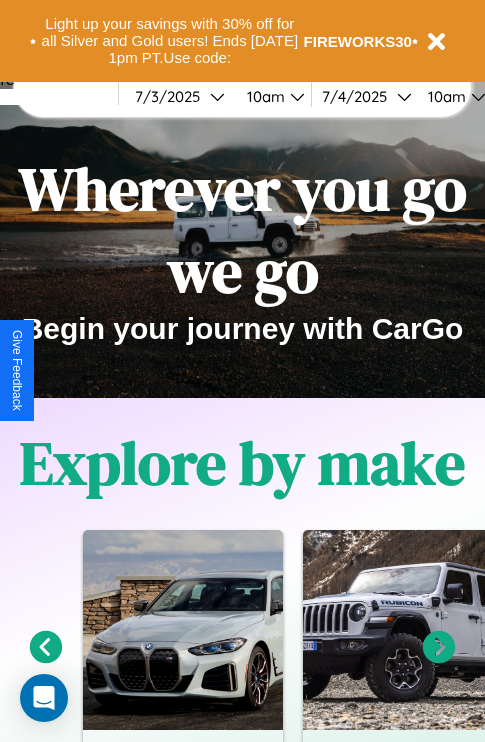 scroll, scrollTop: 308, scrollLeft: 0, axis: vertical 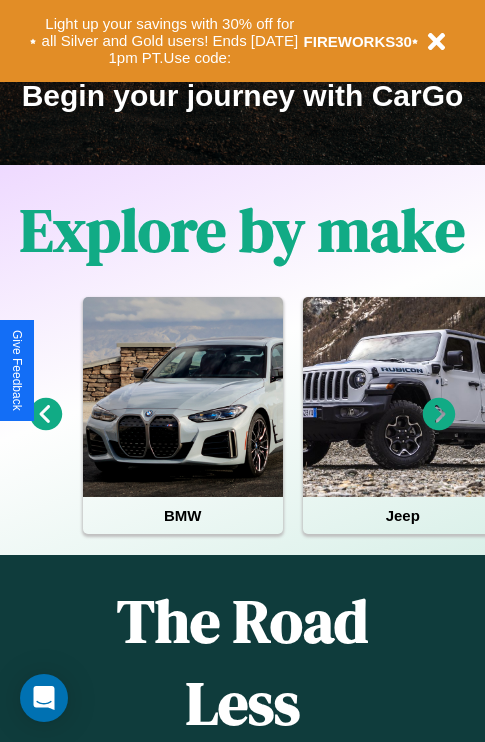 click 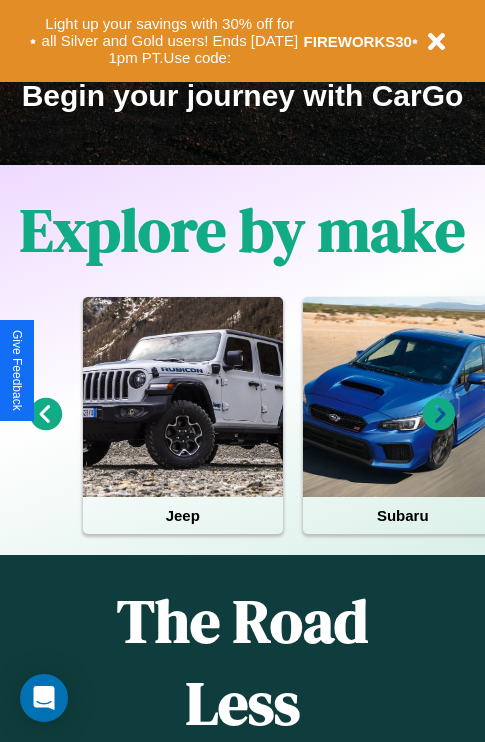 click 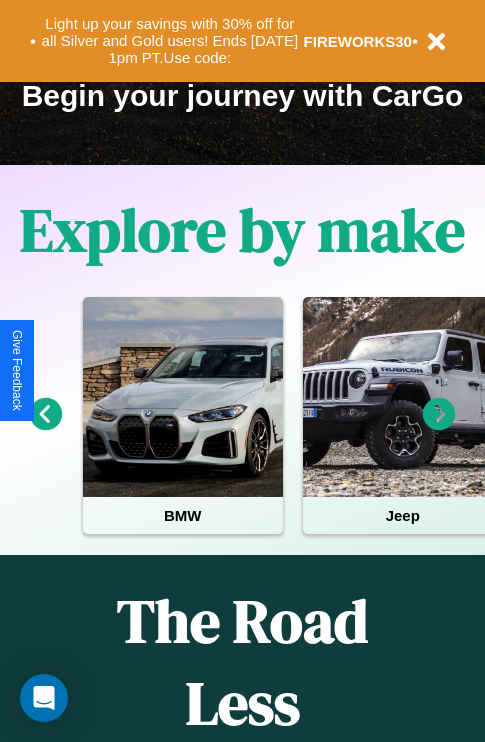 click 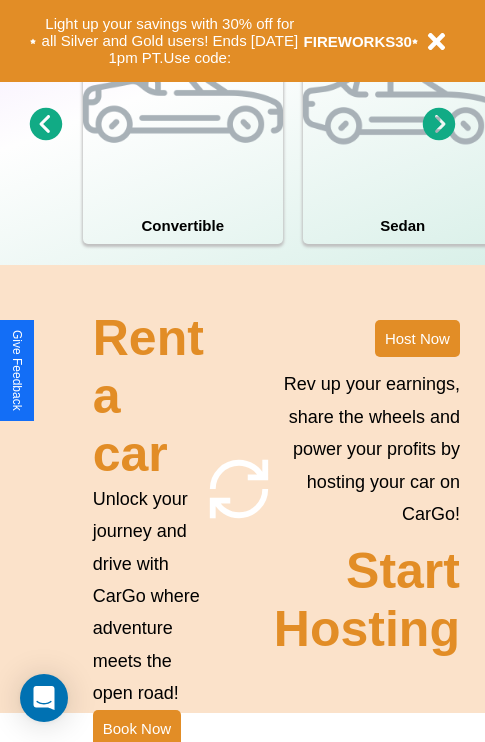 scroll, scrollTop: 1558, scrollLeft: 0, axis: vertical 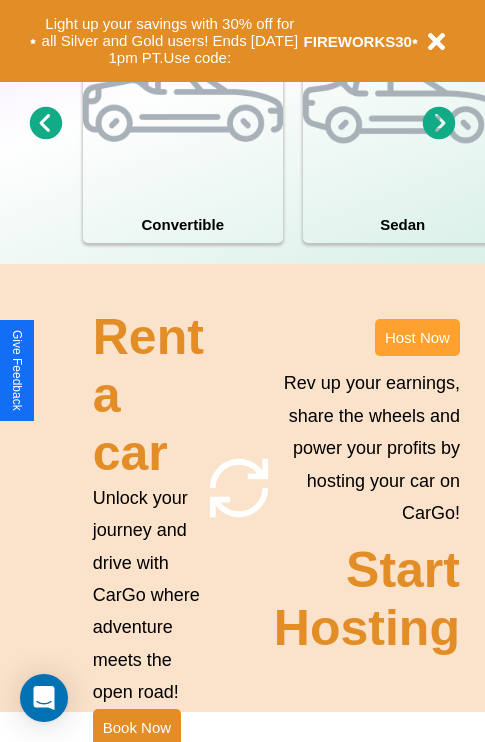 click on "Host Now" at bounding box center (417, 337) 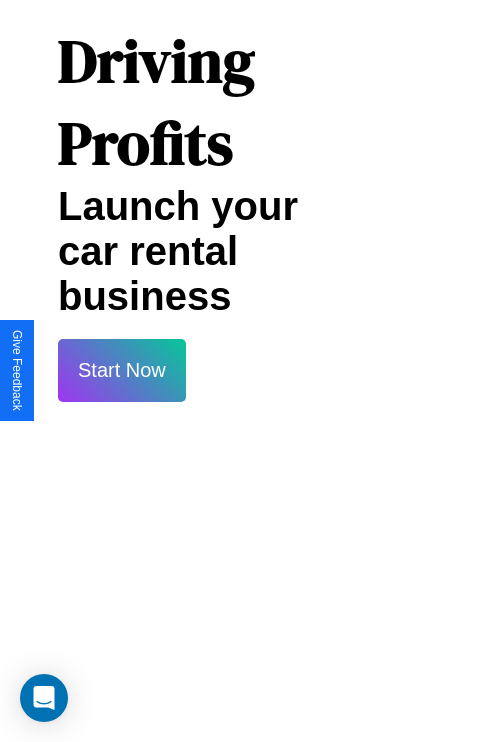 scroll, scrollTop: 35, scrollLeft: 39, axis: both 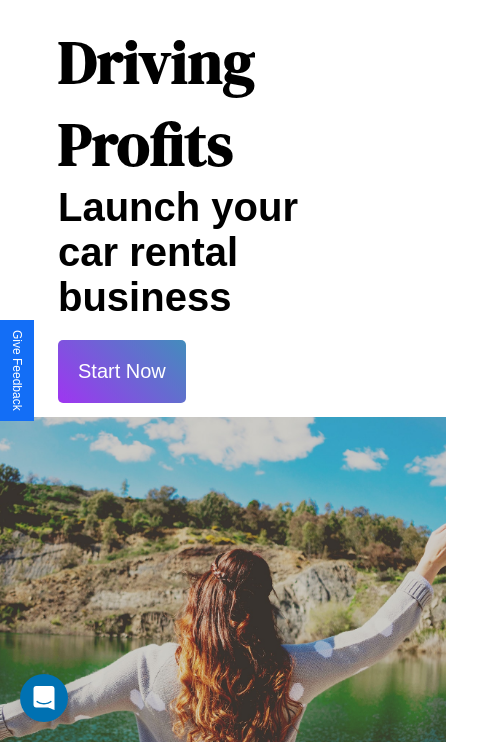 click on "Start Now" at bounding box center (122, 371) 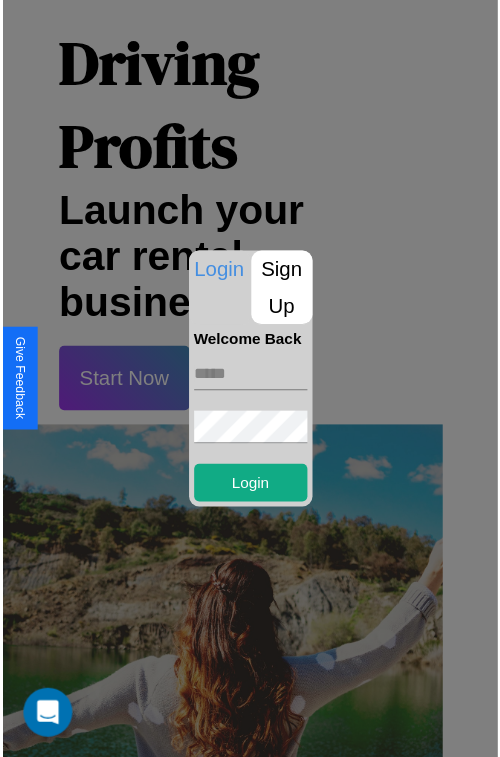 scroll, scrollTop: 35, scrollLeft: 34, axis: both 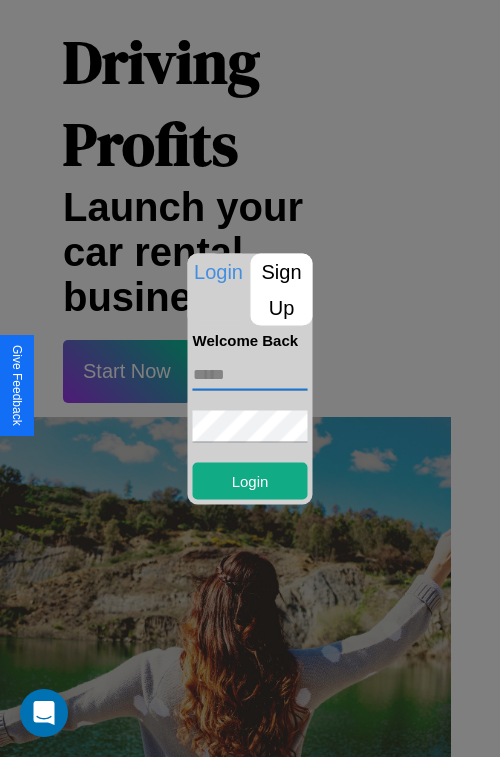 click at bounding box center (250, 374) 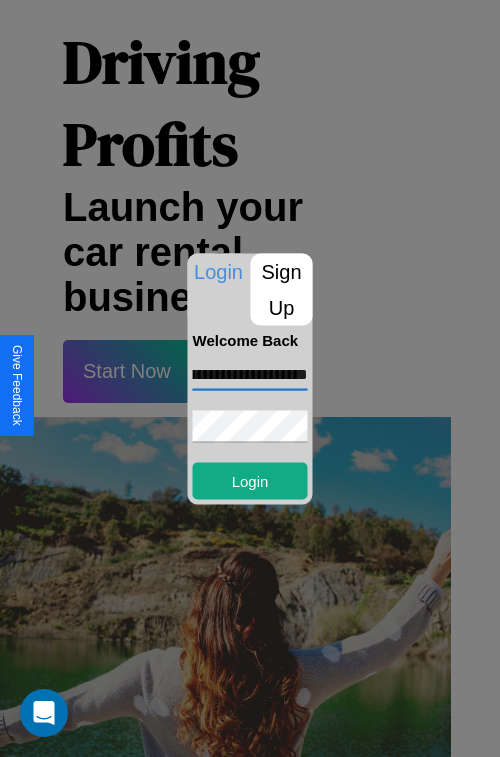scroll, scrollTop: 0, scrollLeft: 75, axis: horizontal 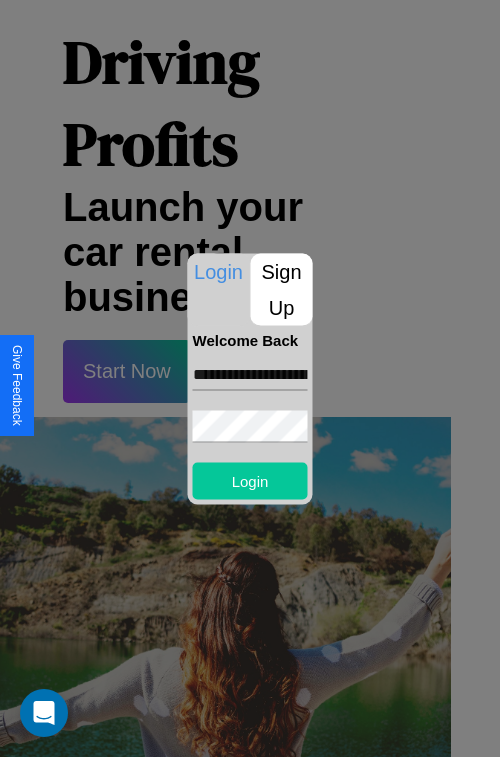 click on "Login" at bounding box center [250, 480] 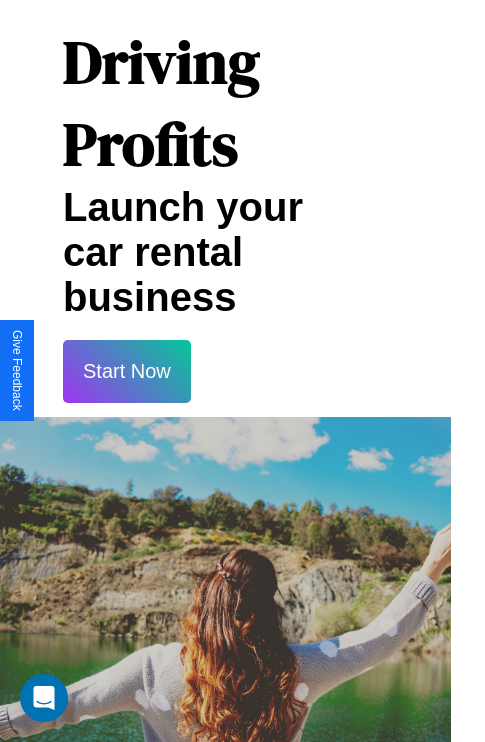 scroll, scrollTop: 37, scrollLeft: 34, axis: both 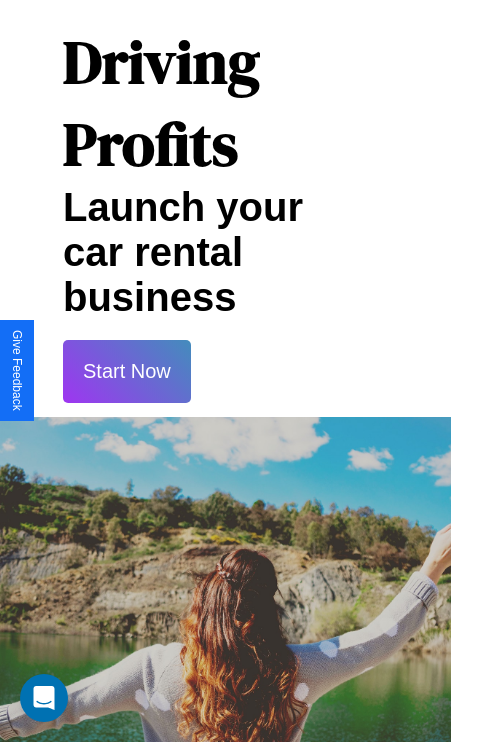 click on "Start Now" at bounding box center [127, 371] 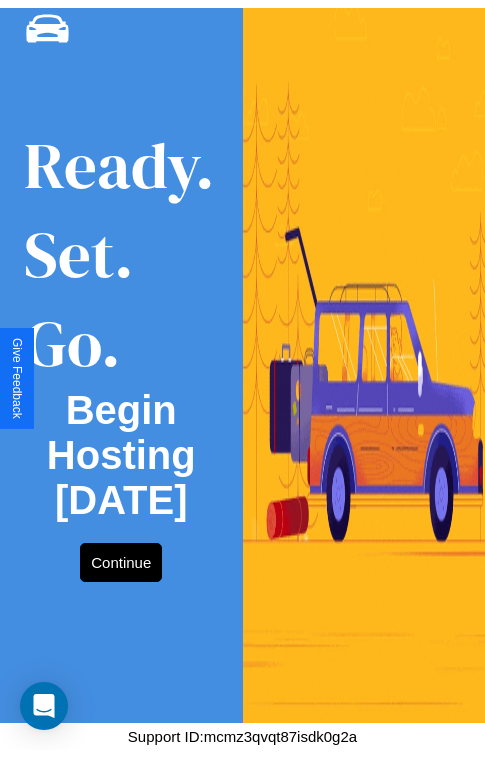 scroll, scrollTop: 0, scrollLeft: 0, axis: both 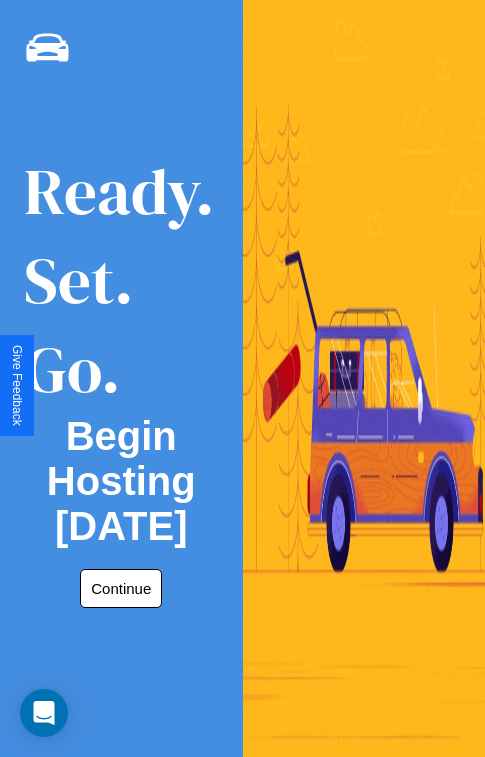 click on "Continue" at bounding box center (121, 588) 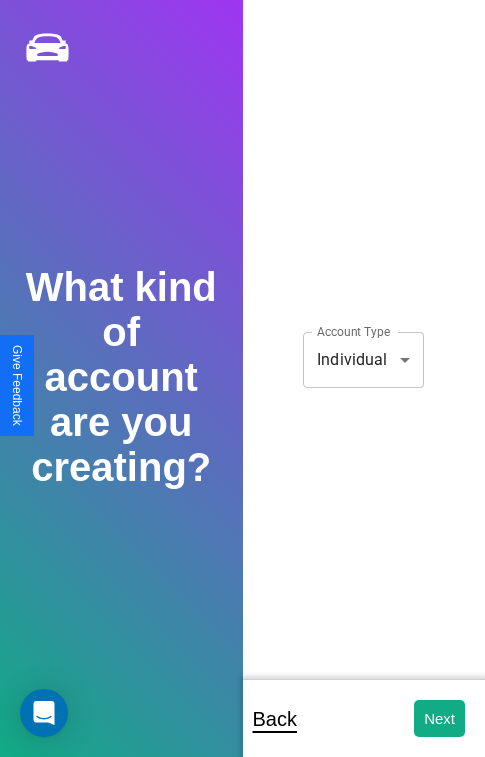 click on "**********" at bounding box center (242, 392) 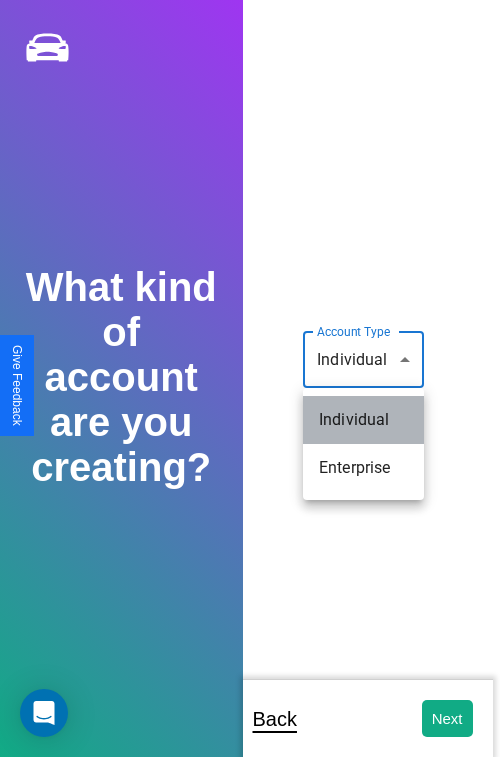 click on "Individual" at bounding box center [363, 420] 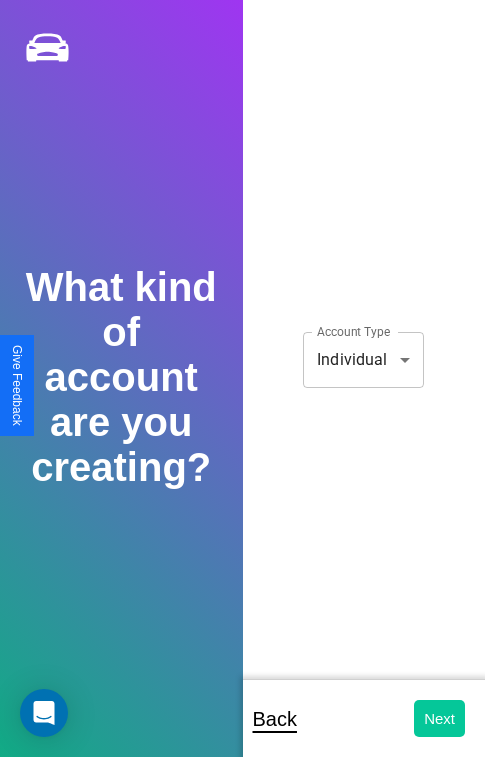 click on "Next" at bounding box center (439, 718) 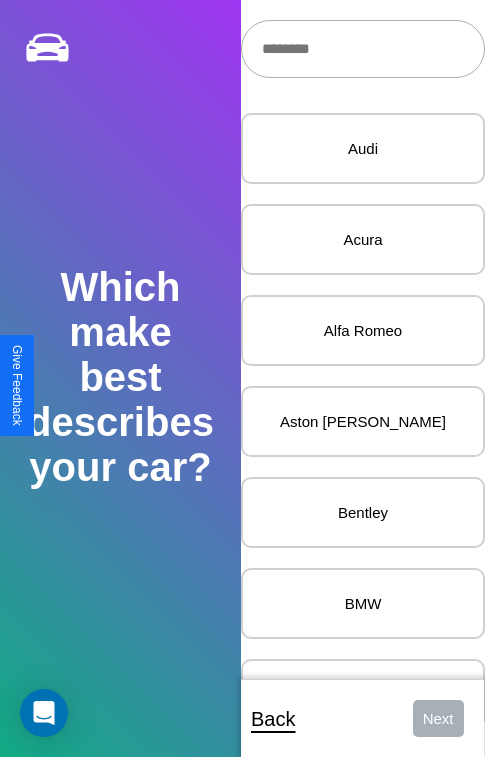 scroll, scrollTop: 27, scrollLeft: 0, axis: vertical 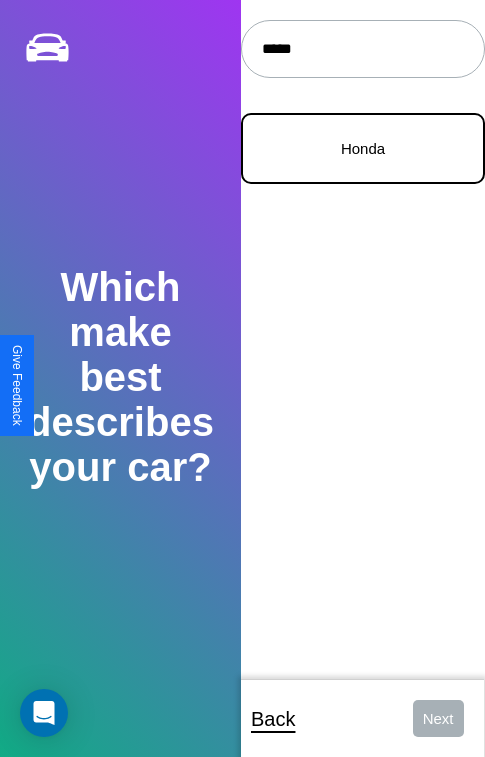 type on "*****" 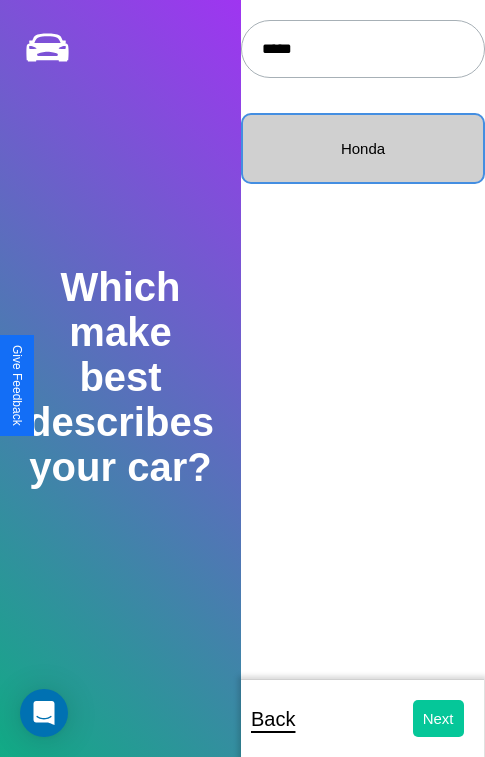 click on "Next" at bounding box center [438, 718] 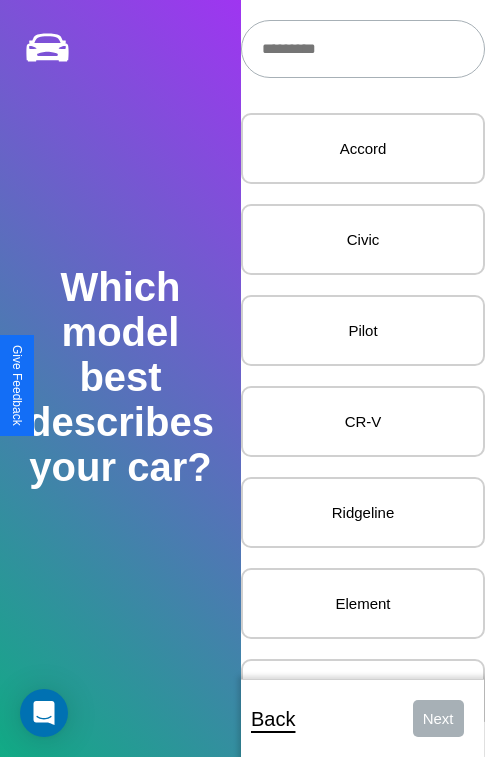 click at bounding box center [363, 49] 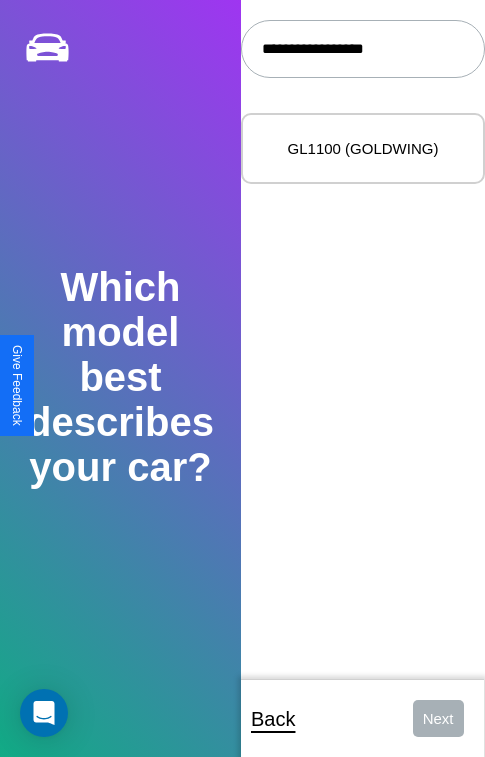 type on "**********" 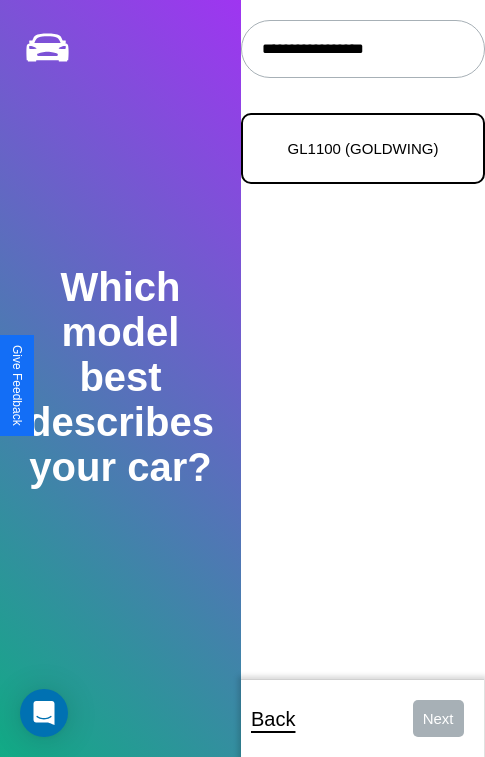 click on "GL1100 (GOLDWING)" at bounding box center (363, 148) 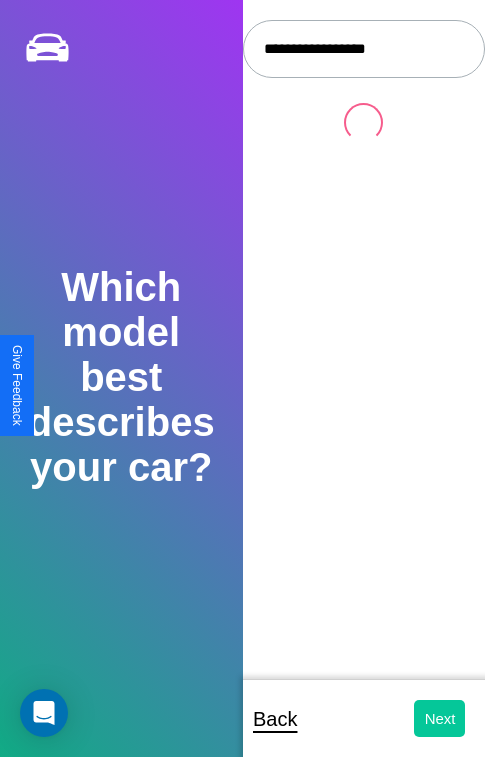 click on "Next" at bounding box center [439, 718] 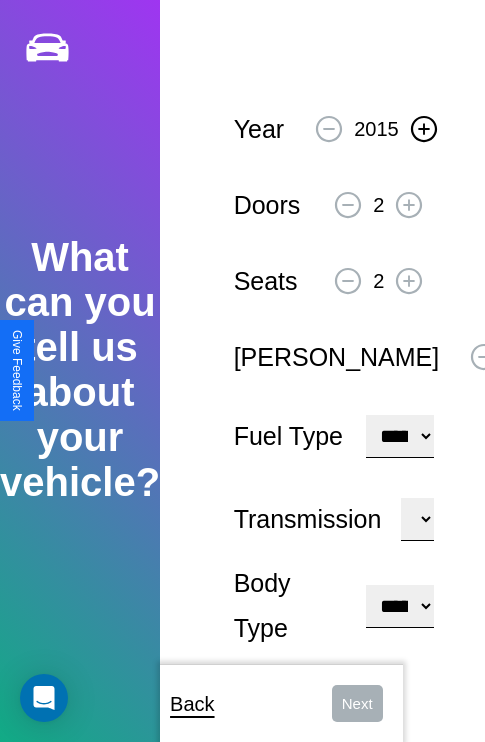 click 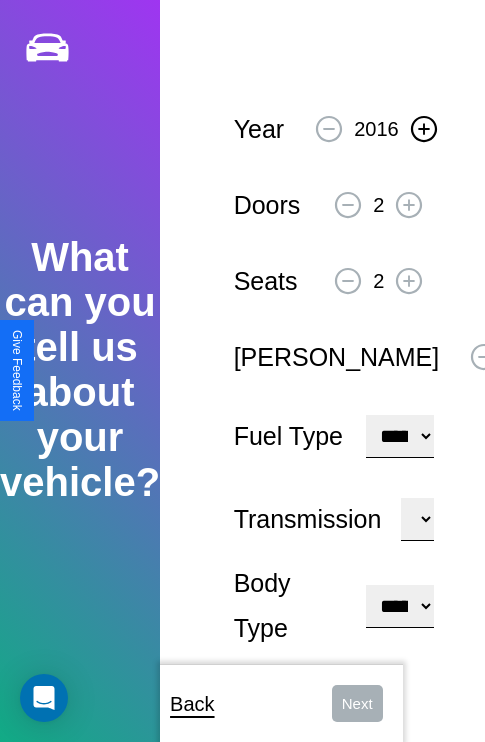 click 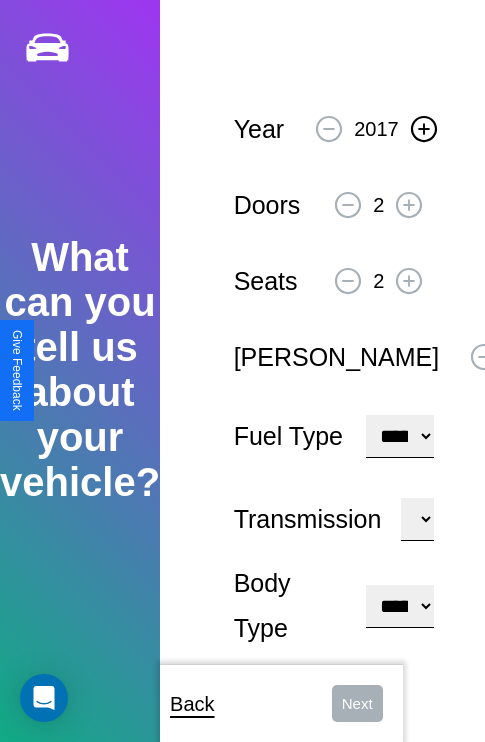 click 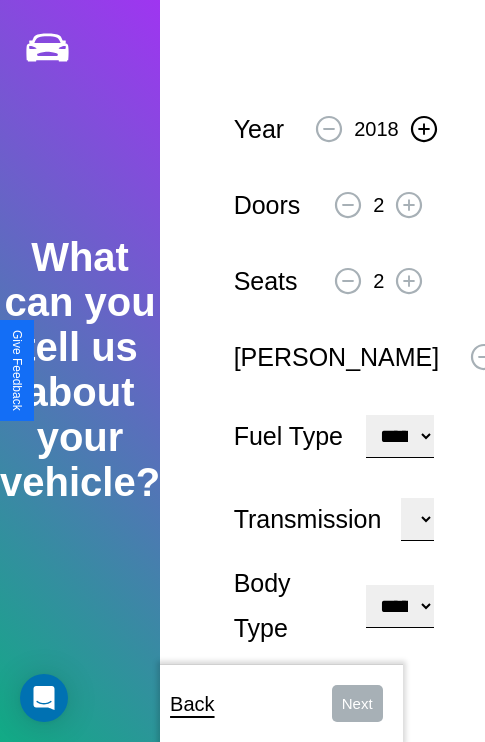 click 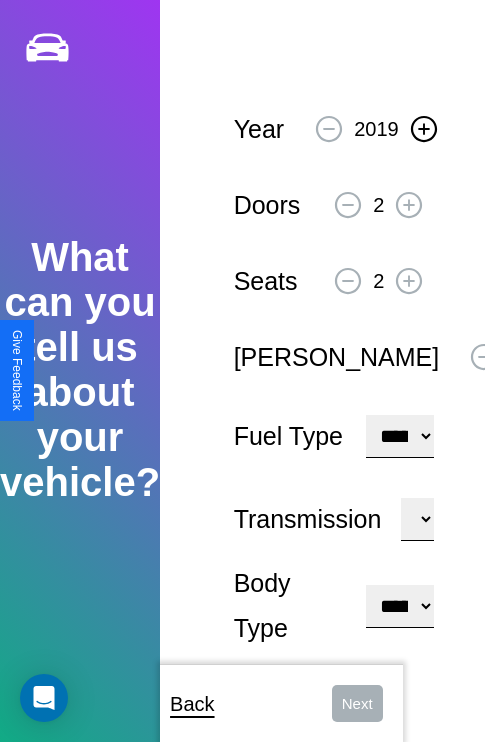 click 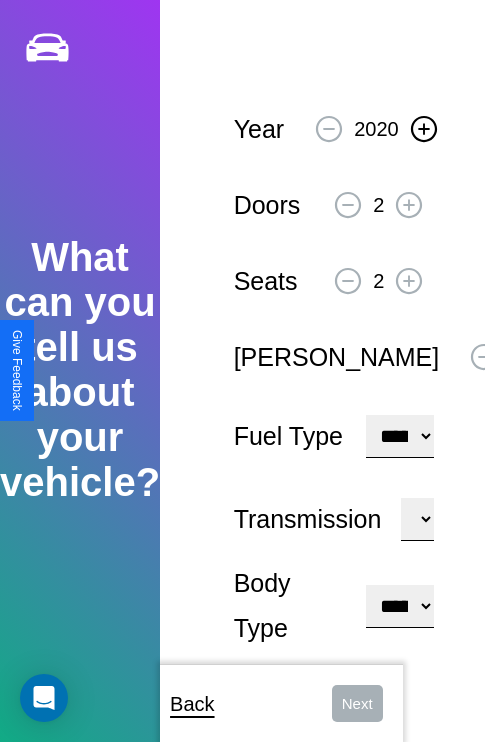 click 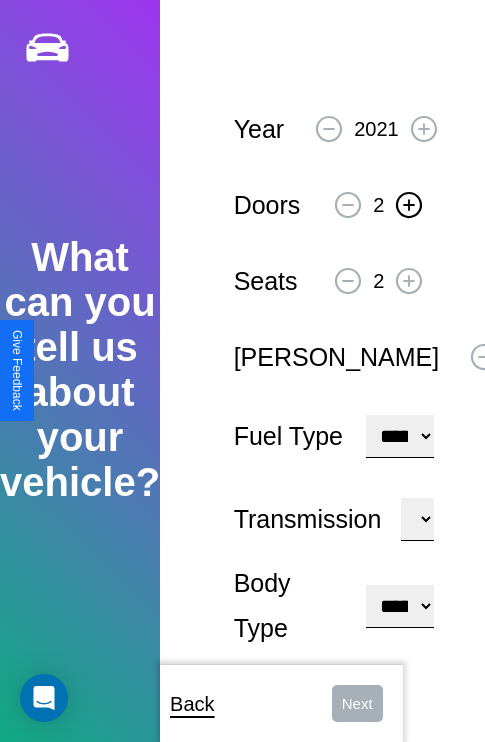 click 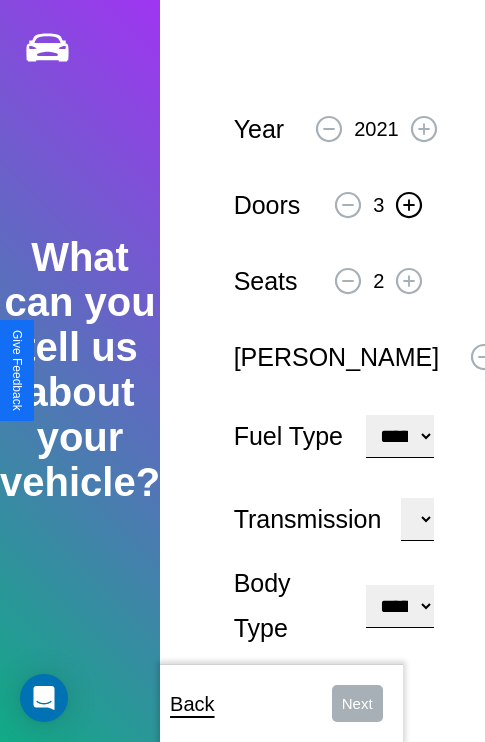 click 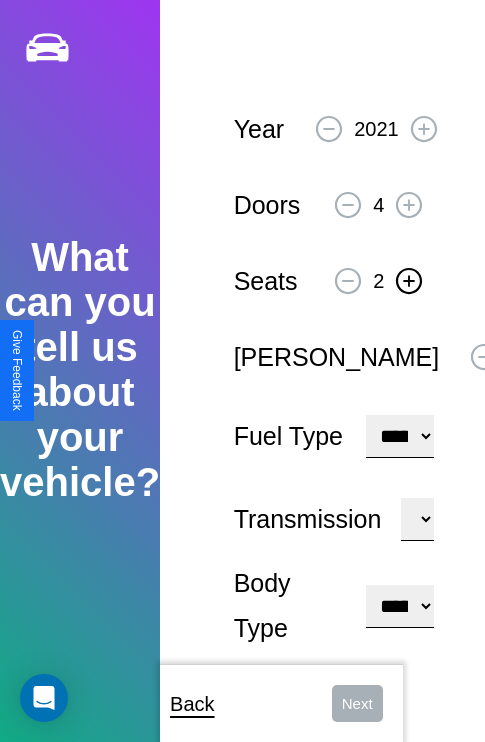 click 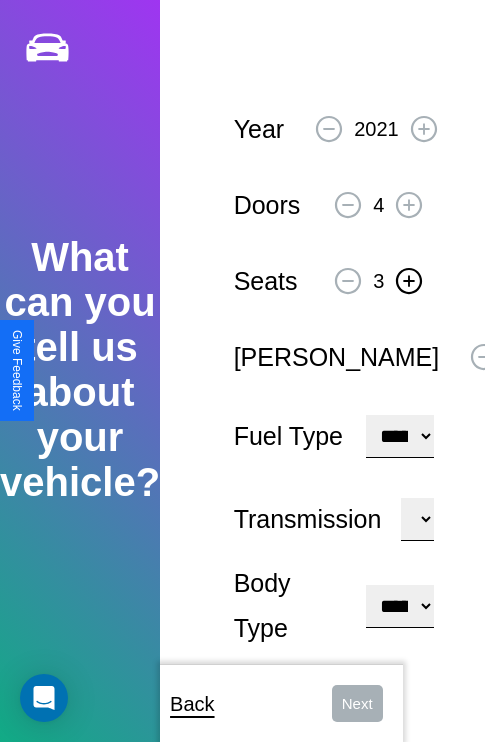 click 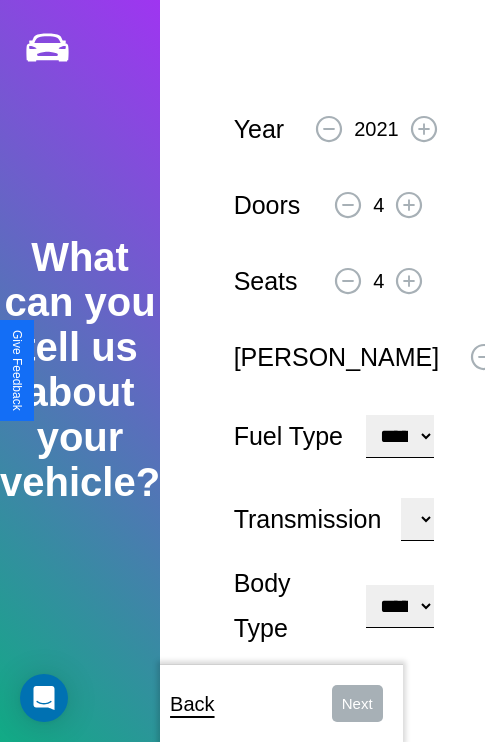 click 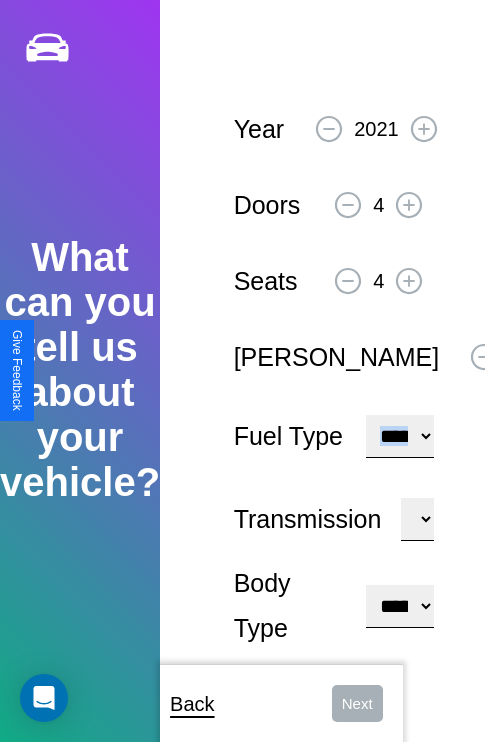 click on "**********" at bounding box center (400, 436) 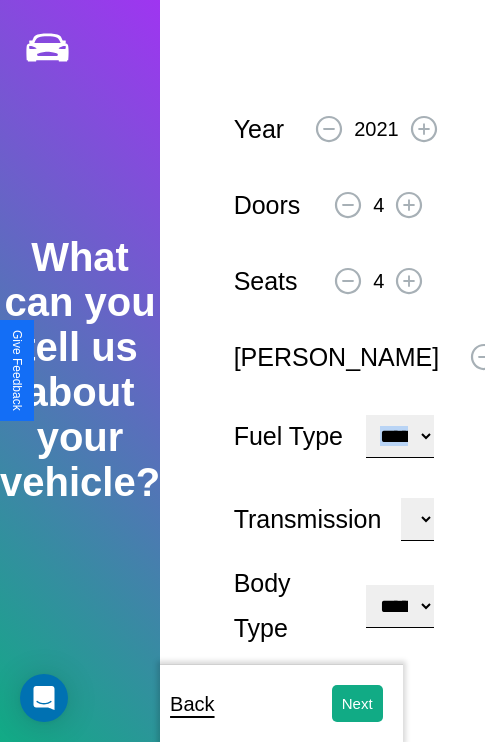 click on "**********" at bounding box center [400, 606] 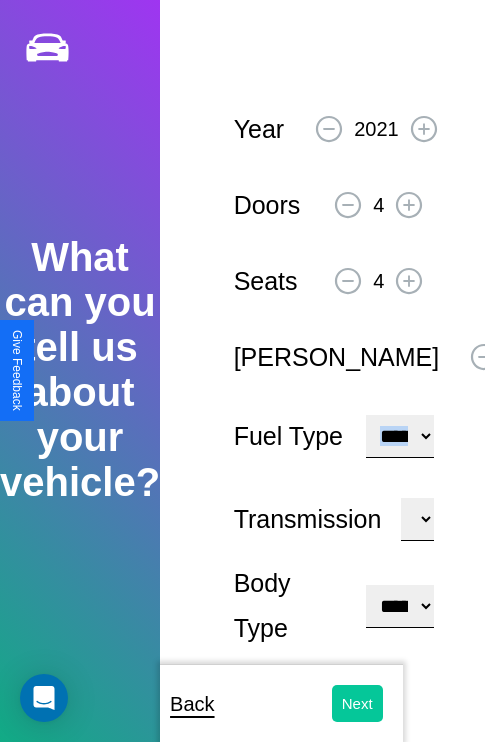 click on "Next" at bounding box center [357, 703] 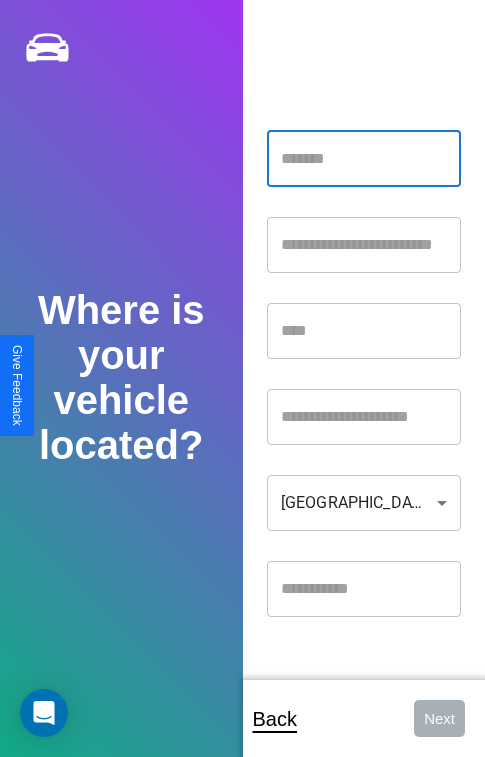 click at bounding box center [364, 159] 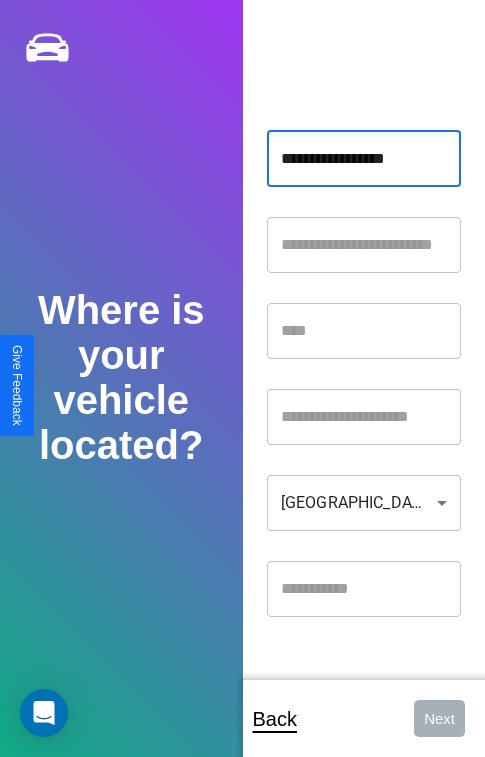type on "**********" 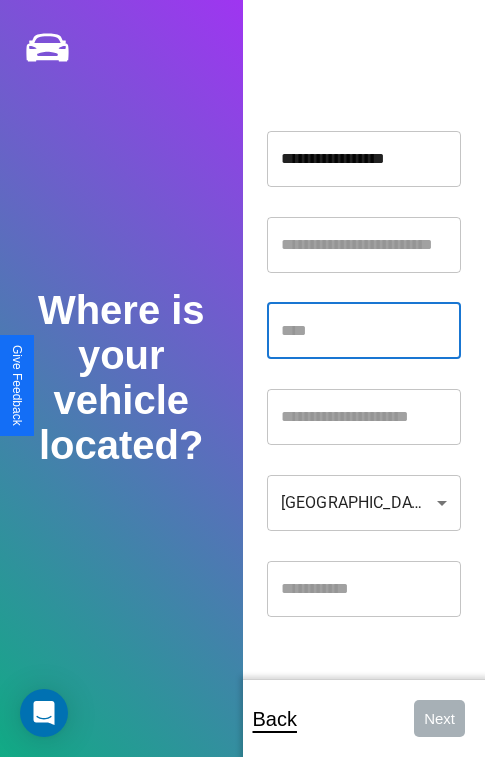 click at bounding box center [364, 331] 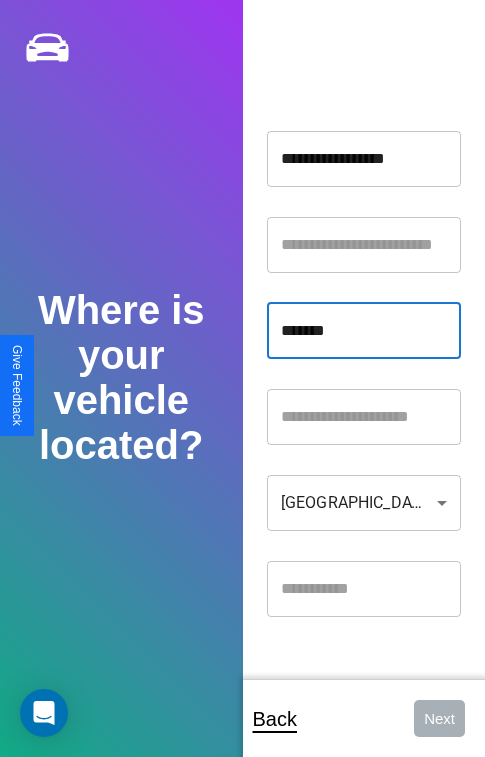 type on "*******" 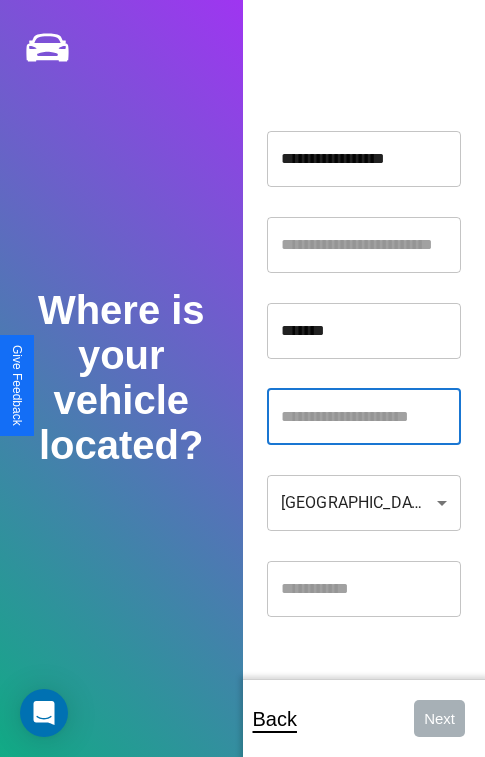 click at bounding box center (364, 417) 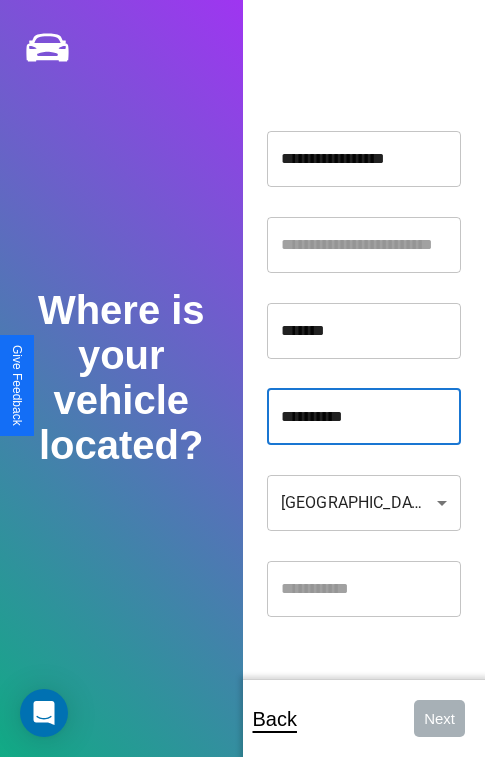 type on "**********" 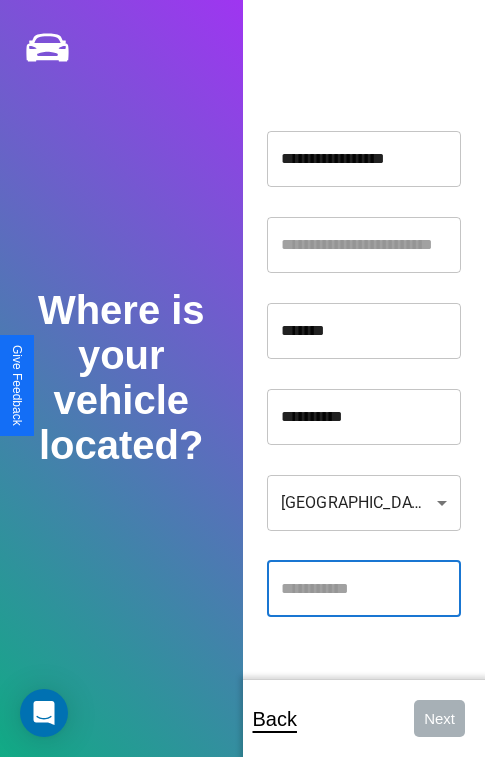 click at bounding box center (364, 589) 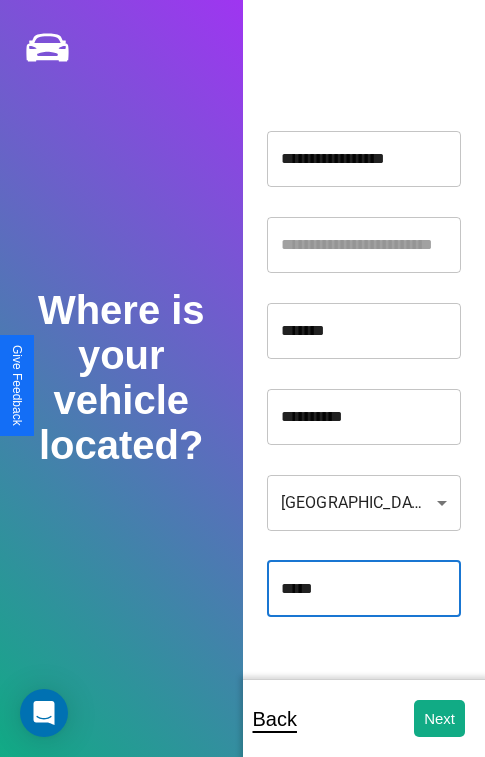 type on "*****" 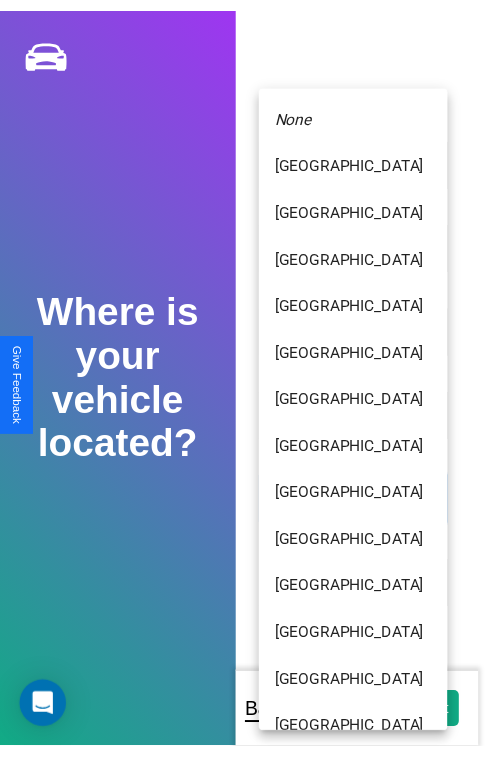 scroll, scrollTop: 459, scrollLeft: 0, axis: vertical 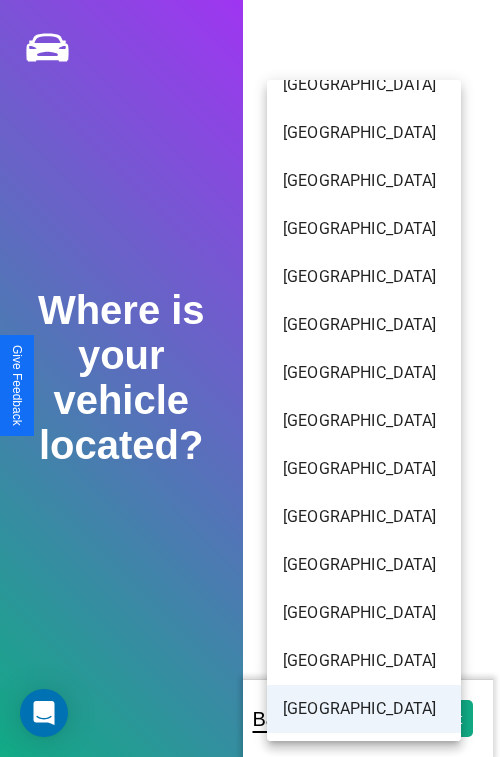 click on "[GEOGRAPHIC_DATA]" at bounding box center [364, 709] 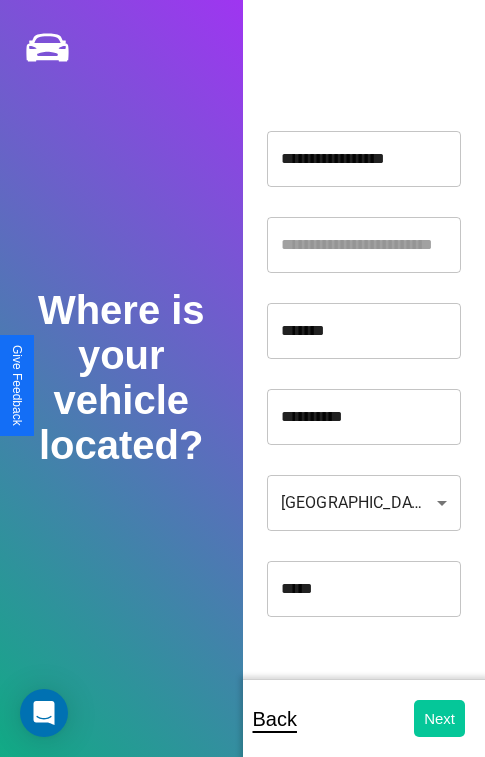 click on "Next" at bounding box center [439, 718] 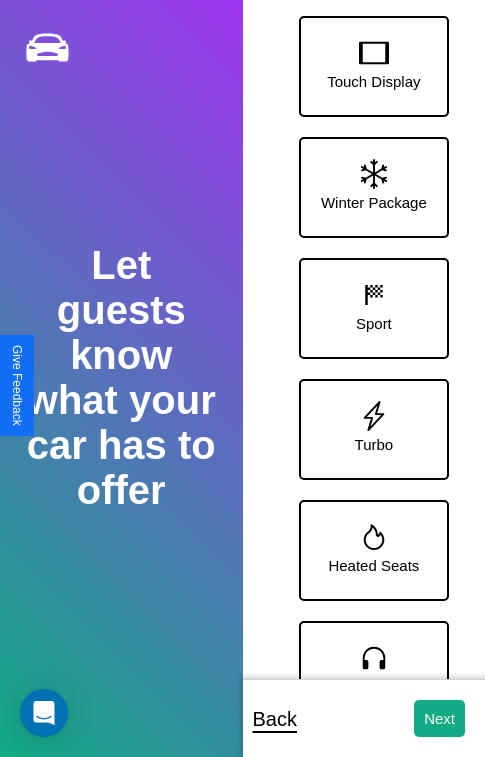 scroll, scrollTop: 370, scrollLeft: 0, axis: vertical 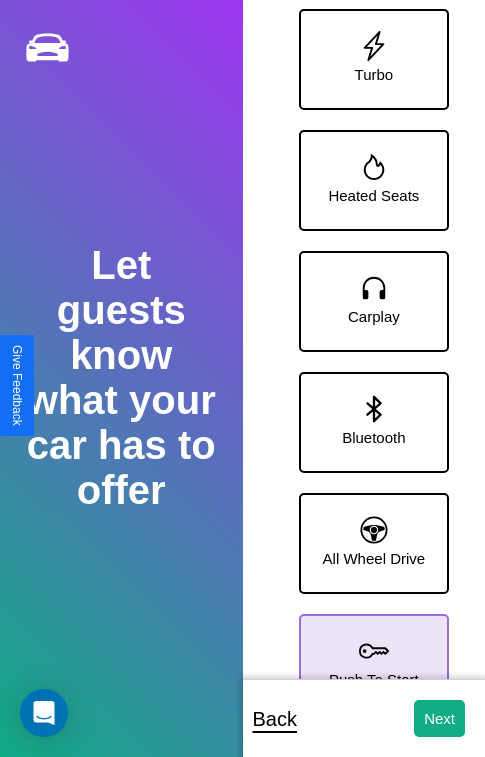 click 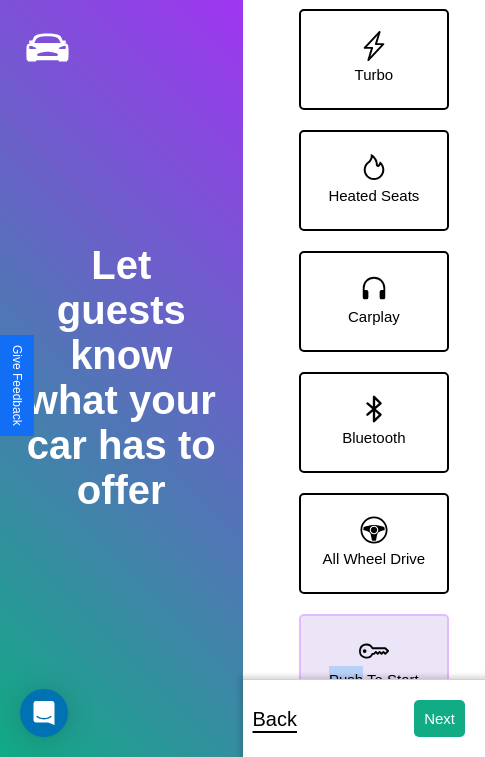 scroll, scrollTop: 0, scrollLeft: 0, axis: both 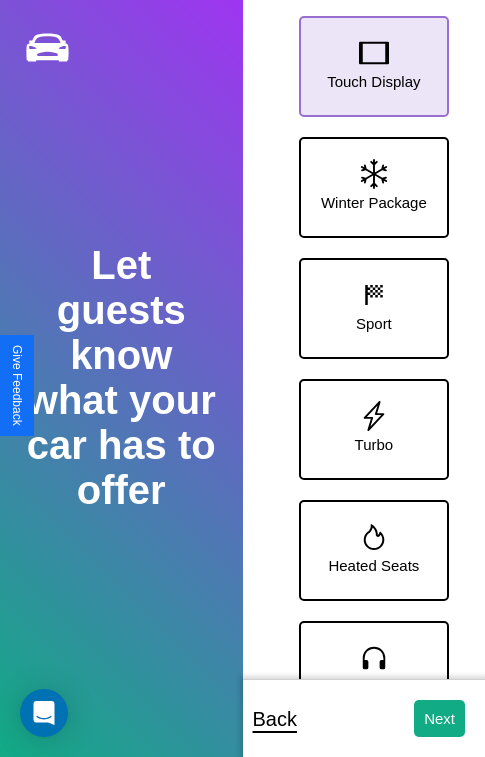 click 